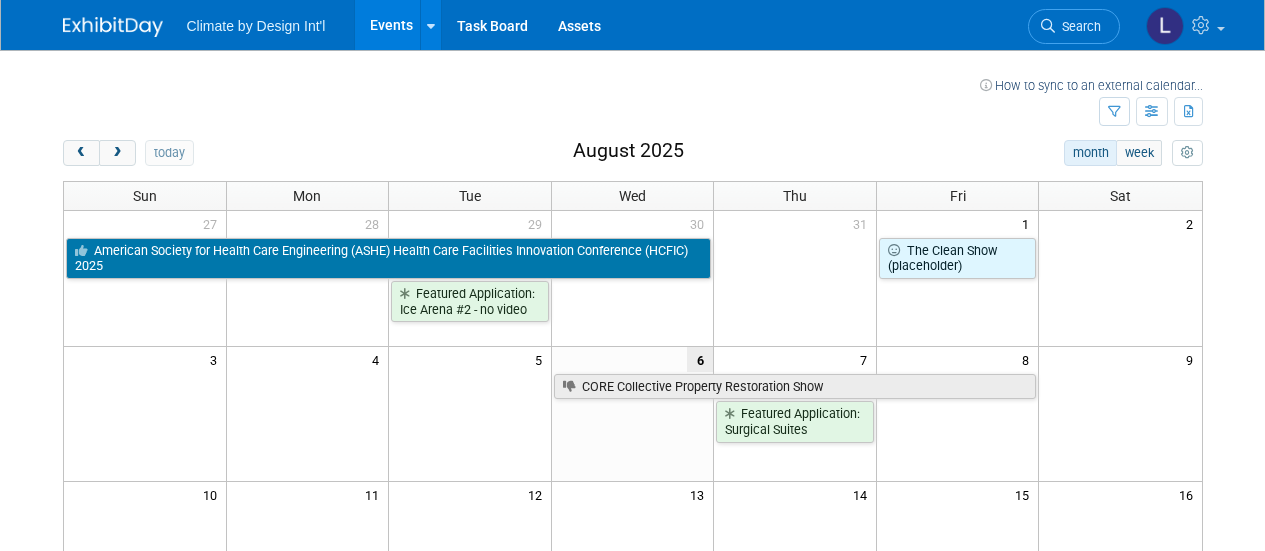 scroll, scrollTop: 0, scrollLeft: 0, axis: both 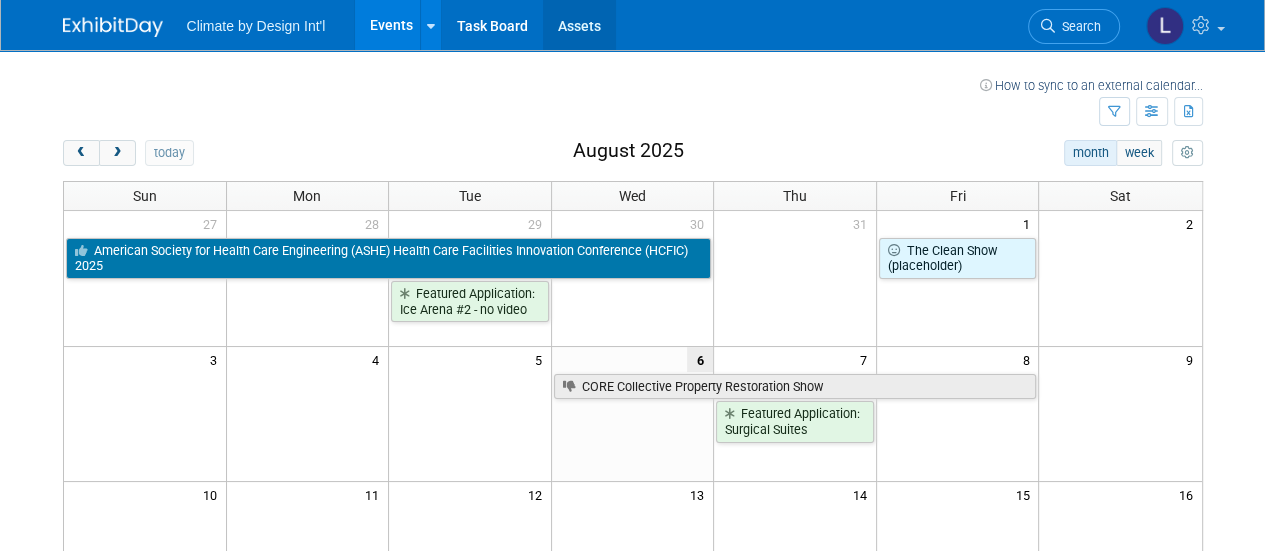 click on "Assets" at bounding box center [579, 25] 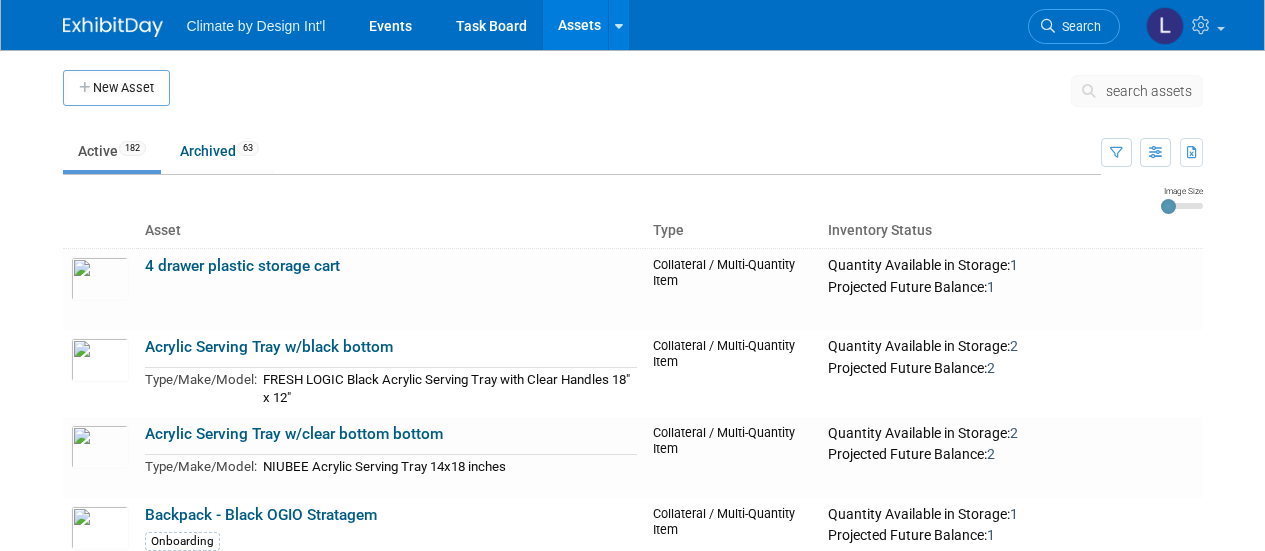 scroll, scrollTop: 0, scrollLeft: 0, axis: both 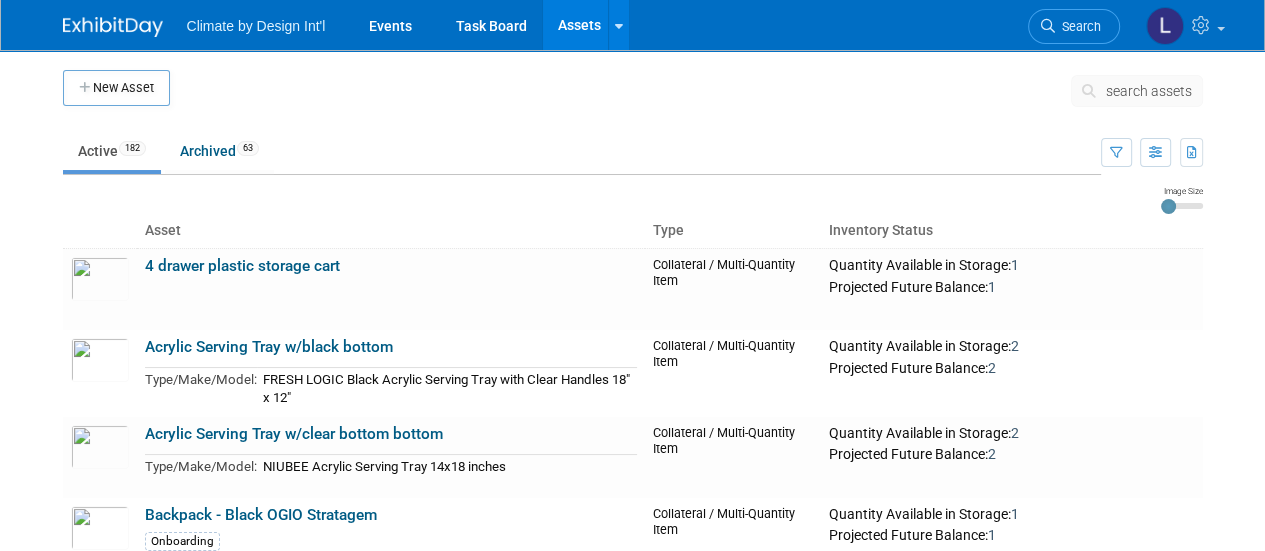 click on "search assets" at bounding box center [1149, 91] 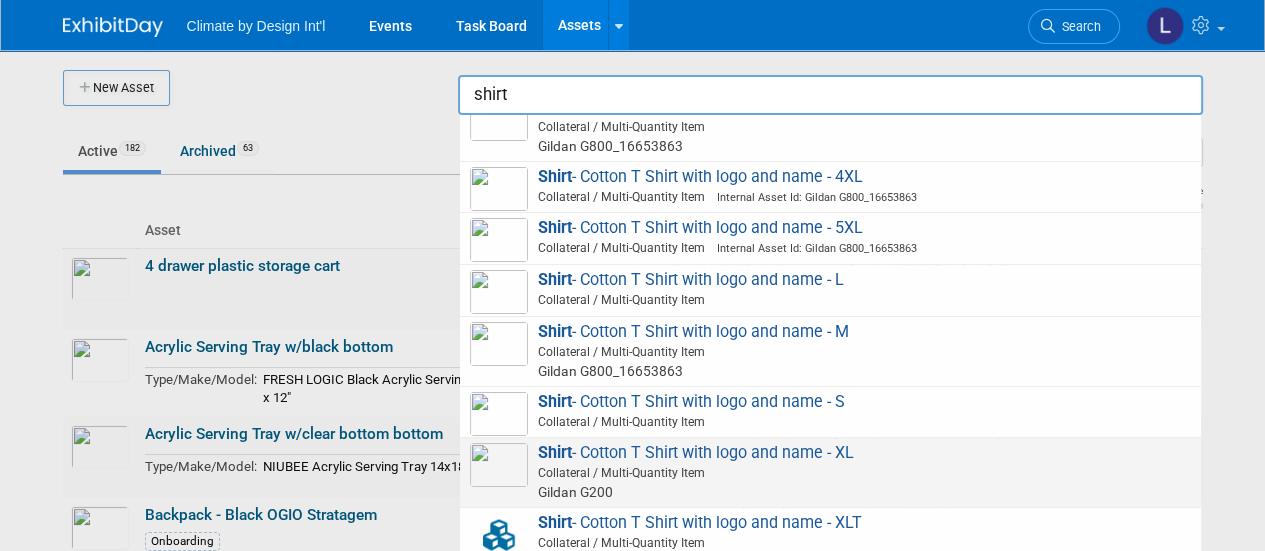 scroll, scrollTop: 500, scrollLeft: 0, axis: vertical 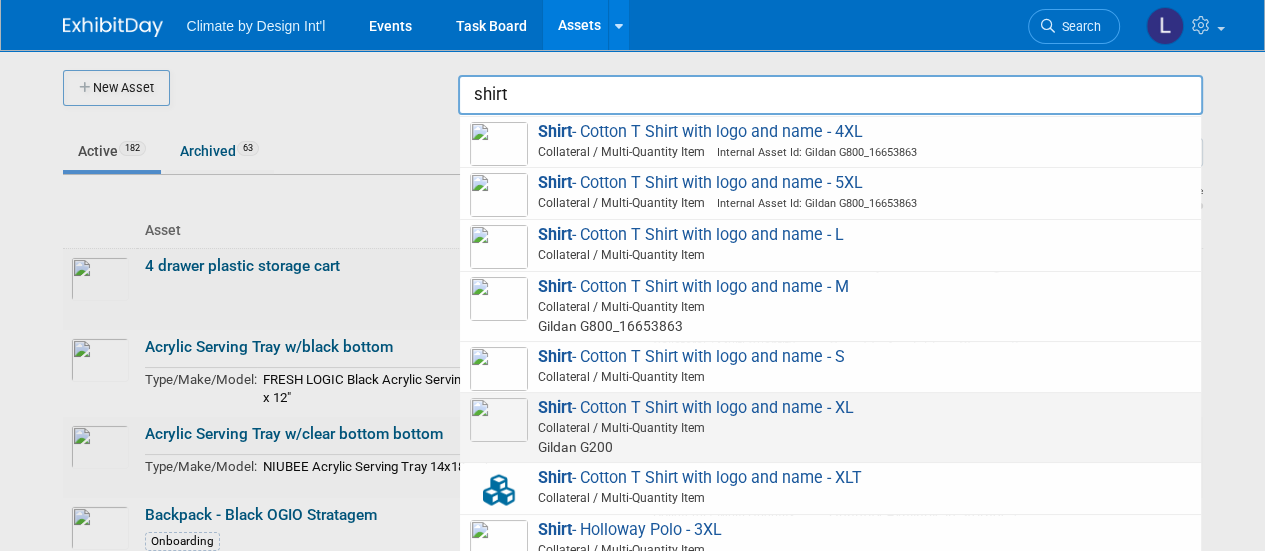 click on "Shirt  - Cotton T Shirt with logo and name - XL Collateral / Multi-Quantity Item Gildan G200" at bounding box center (830, 427) 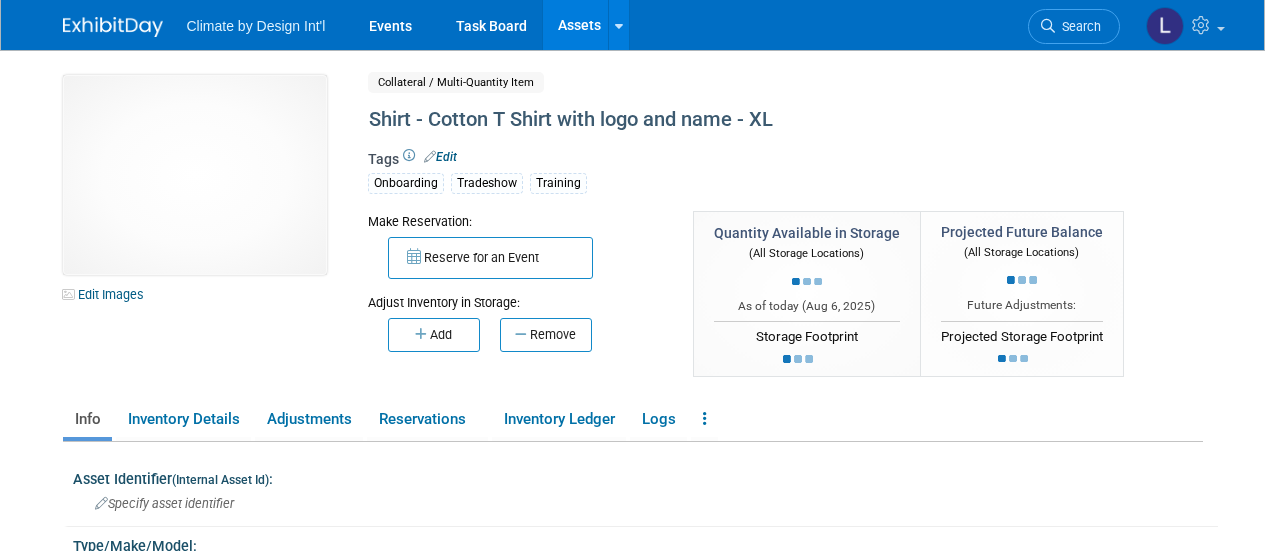 scroll, scrollTop: 0, scrollLeft: 0, axis: both 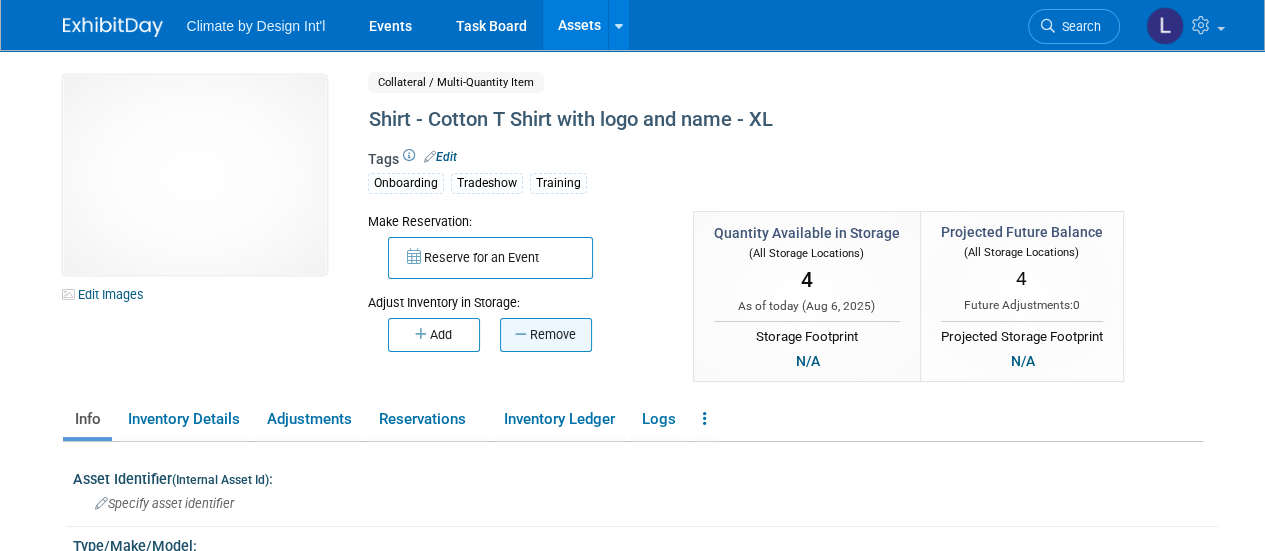 click on "Remove" at bounding box center [546, 335] 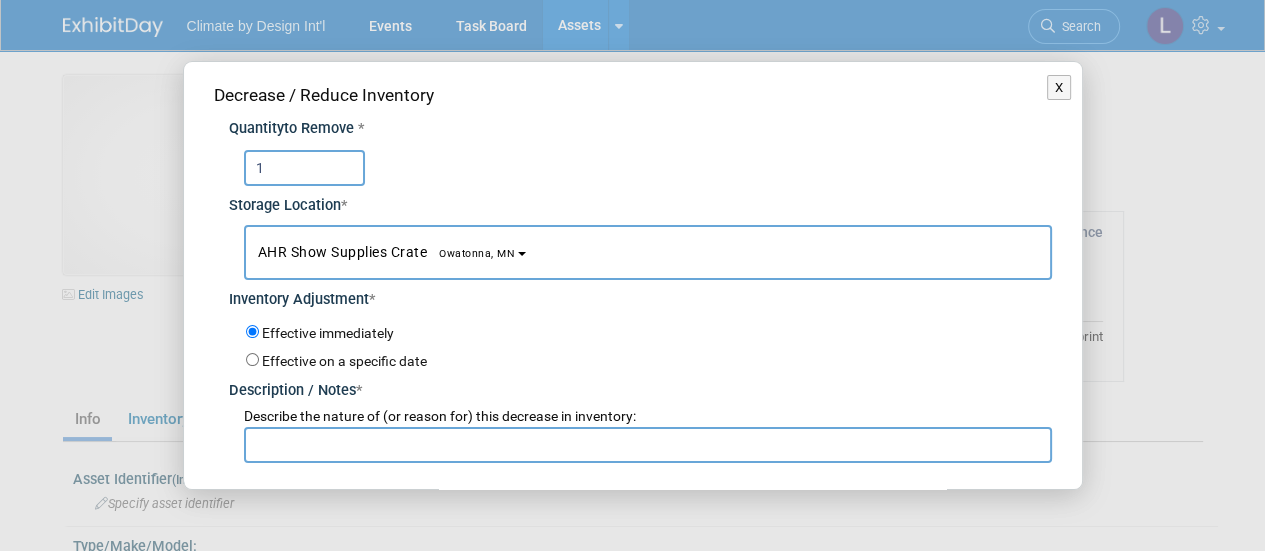 type on "1" 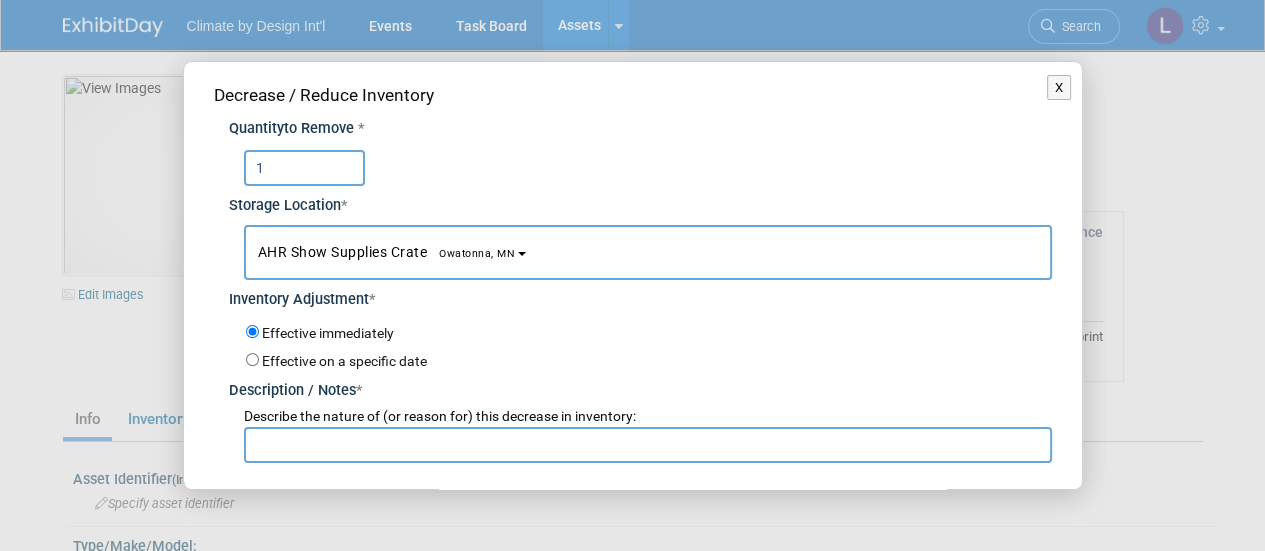 click on "AHR Show Supplies Crate  [CITY], [STATE]" at bounding box center (648, 252) 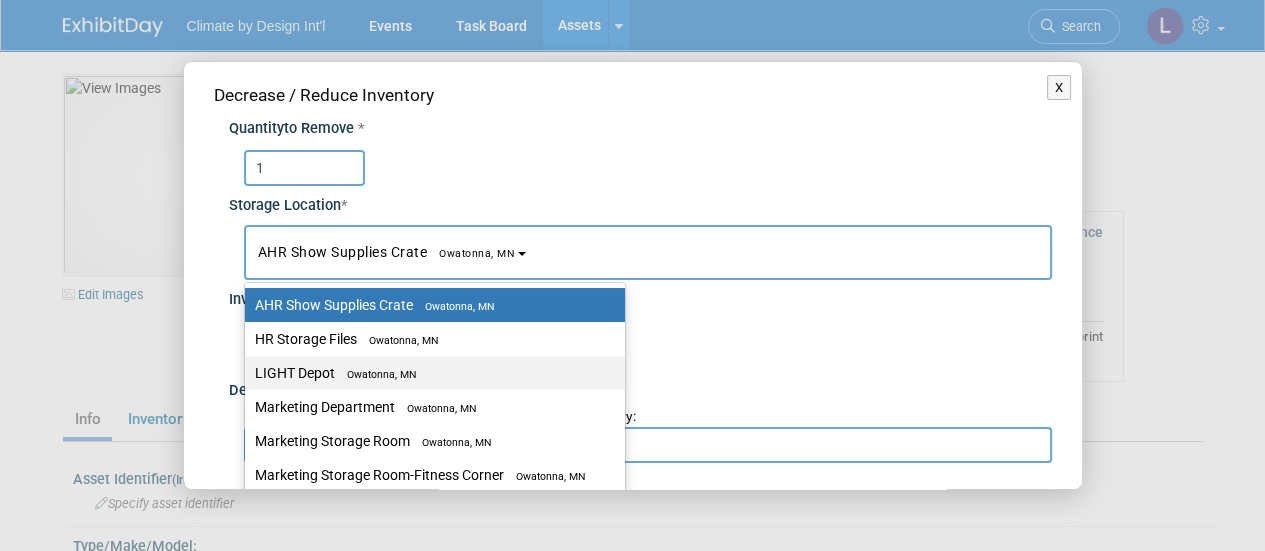 click on "Owatonna, MN" at bounding box center (375, 374) 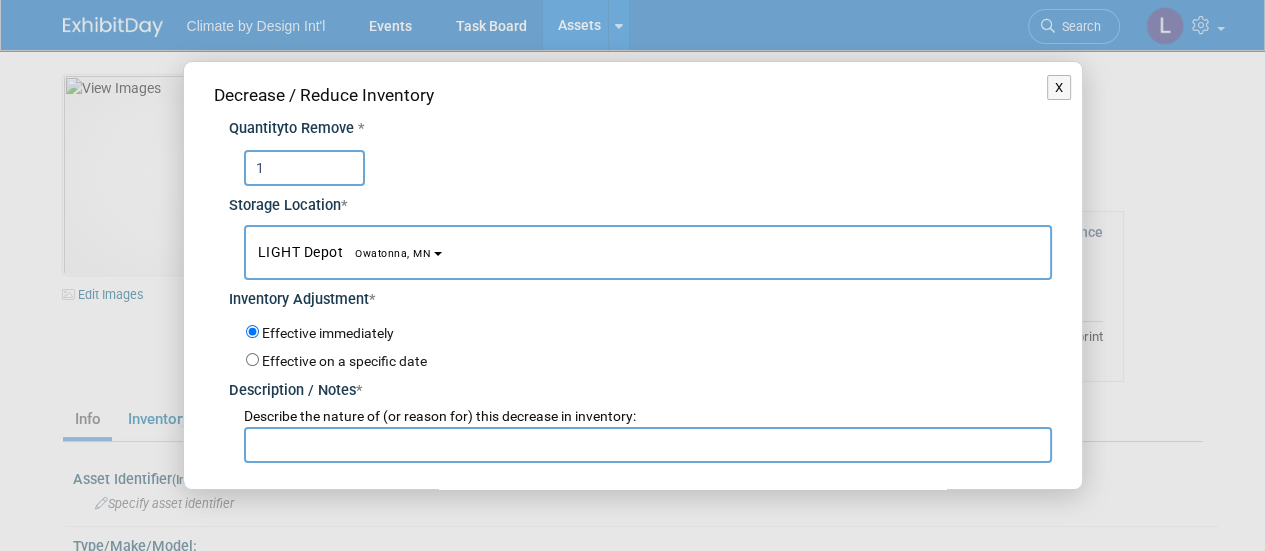 click at bounding box center (648, 445) 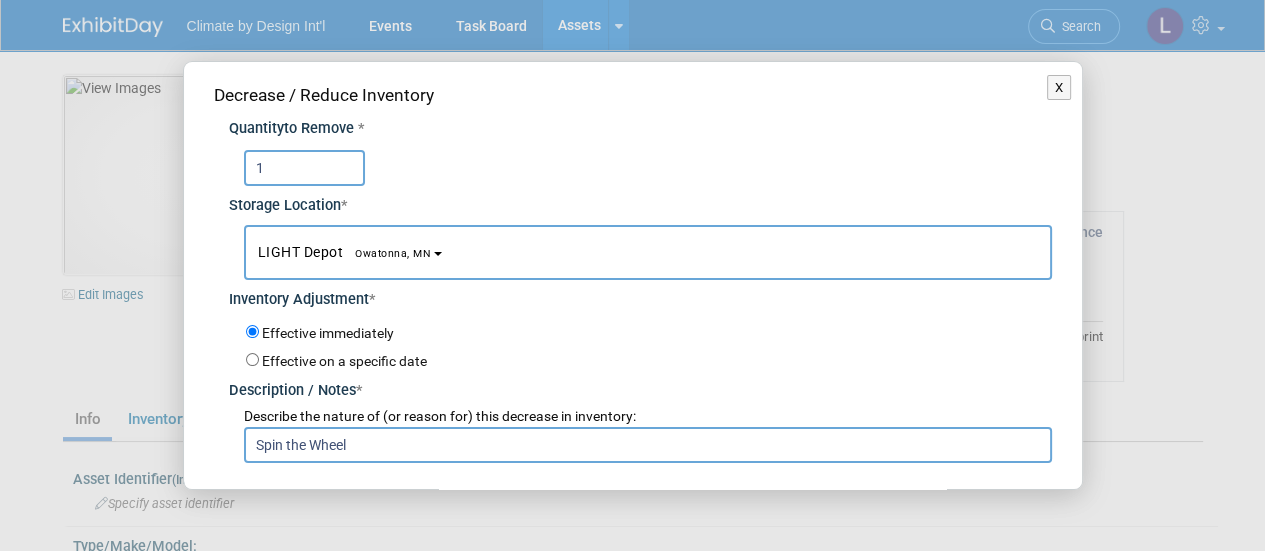 scroll, scrollTop: 58, scrollLeft: 0, axis: vertical 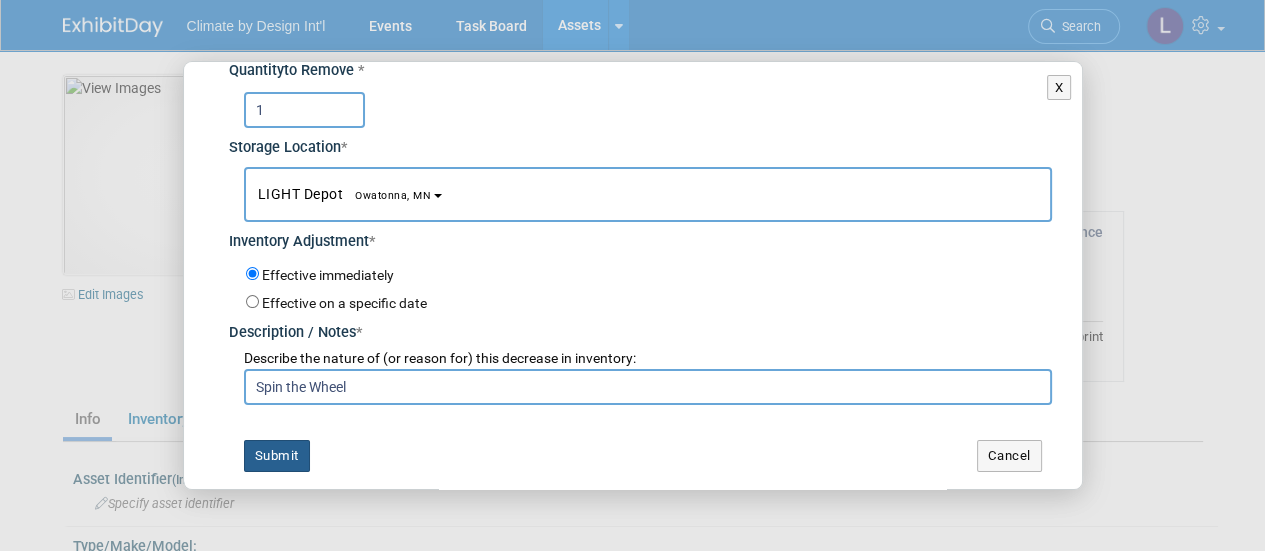 type on "Spin the Wheel" 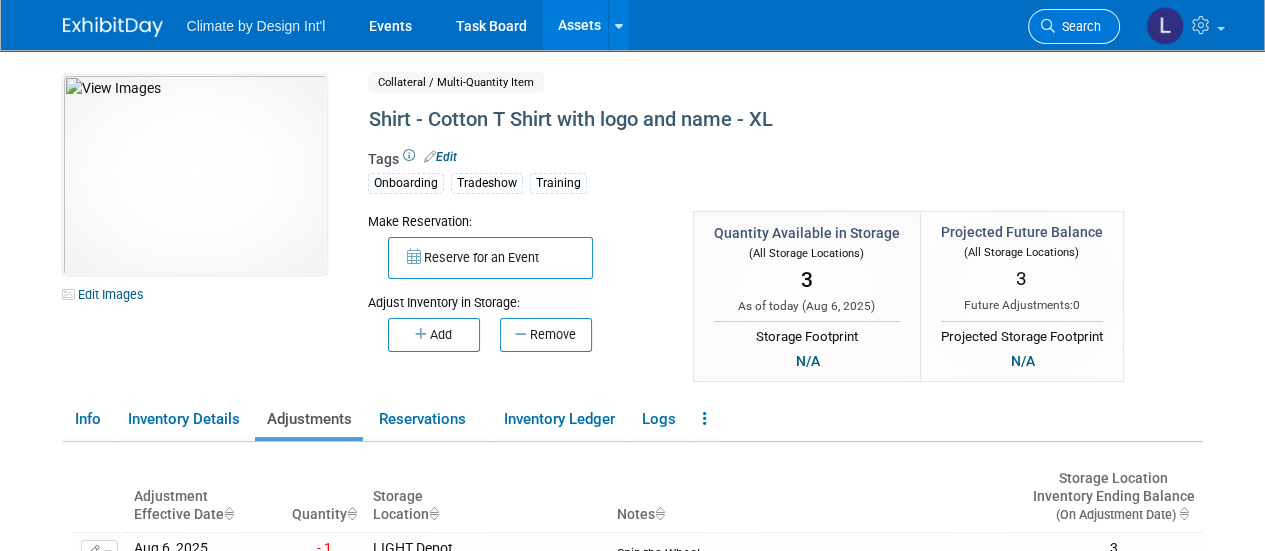 click on "Search" at bounding box center (1078, 26) 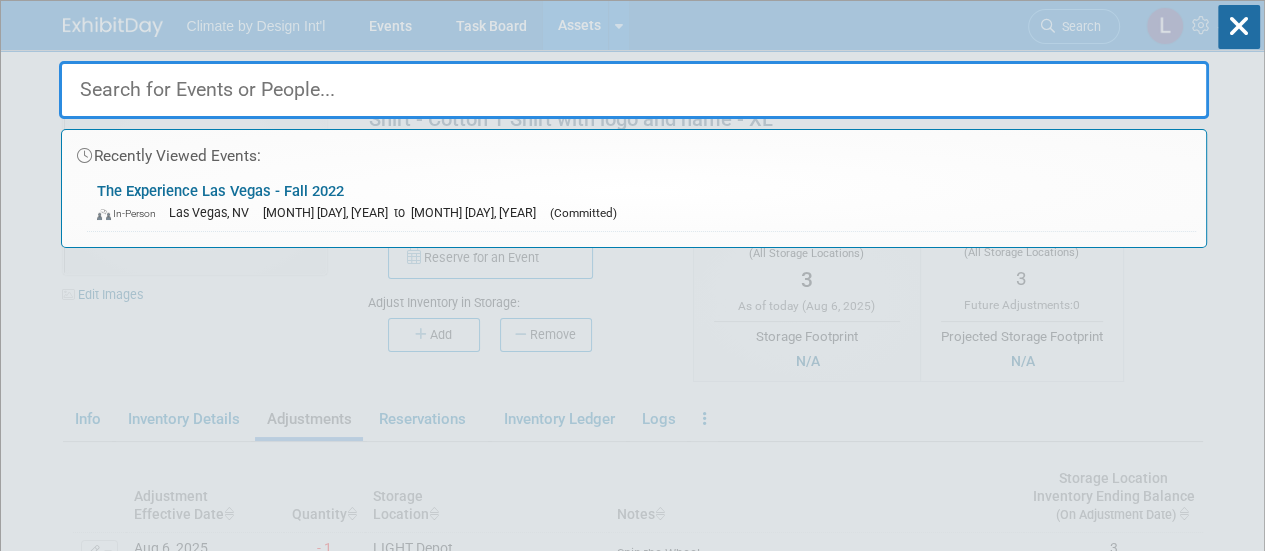 click on "Recently Viewed Events:
The Experience Las Vegas - Fall 2022
In-Person" at bounding box center [632, 4000] 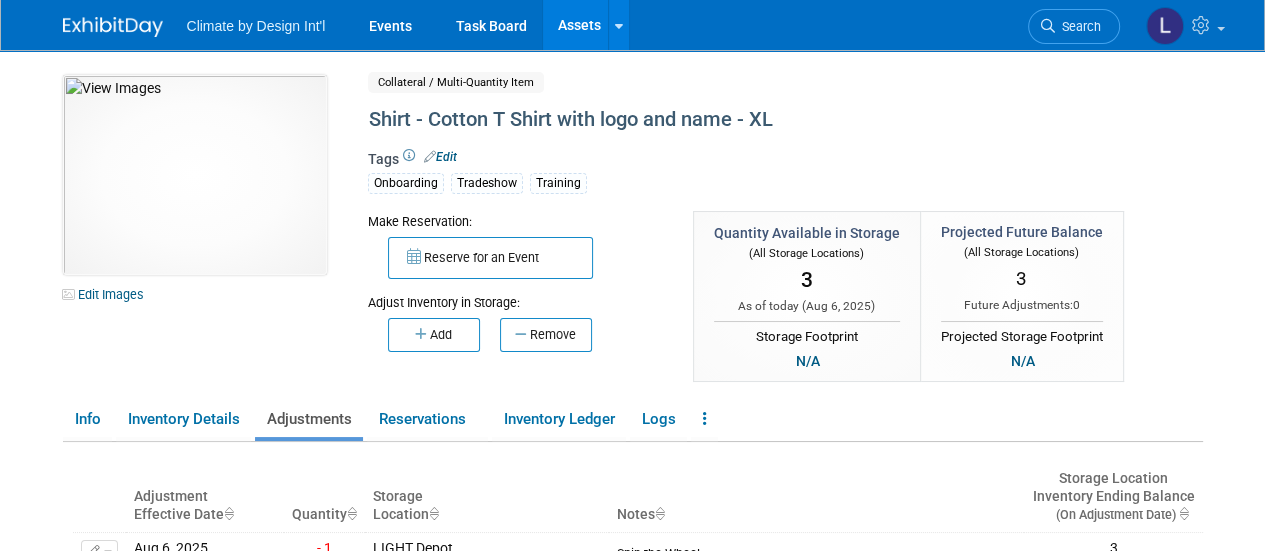 click on "Assets" at bounding box center (579, 25) 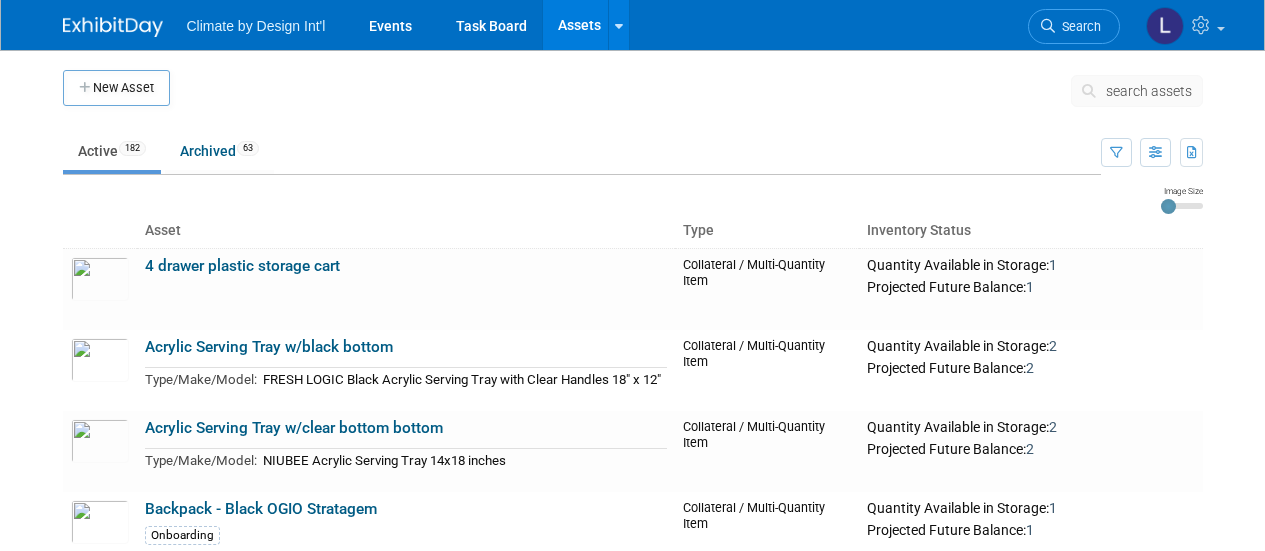 scroll, scrollTop: 0, scrollLeft: 0, axis: both 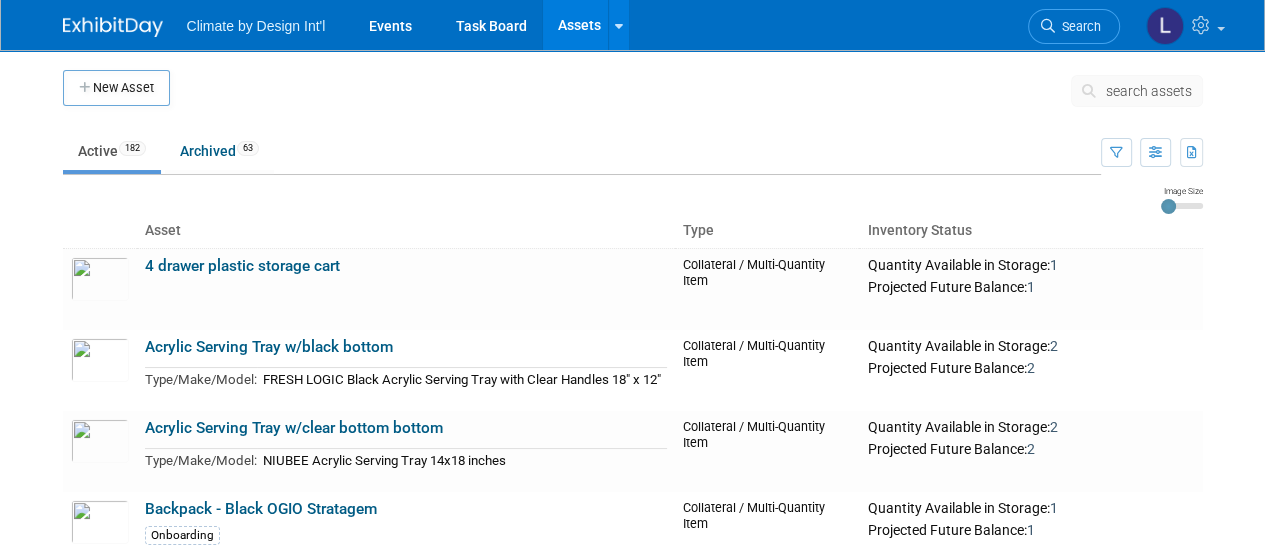 click on "search assets" at bounding box center [1149, 91] 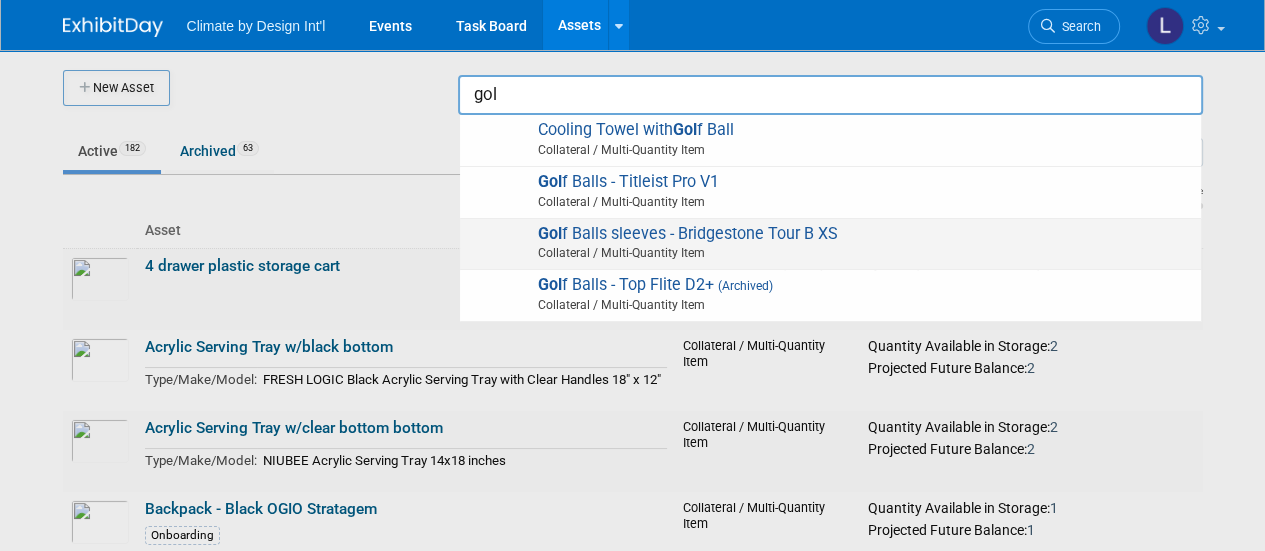 click on "Gol f Balls sleeves - Bridgestone Tour B XS Collateral / Multi-Quantity Item" at bounding box center [830, 244] 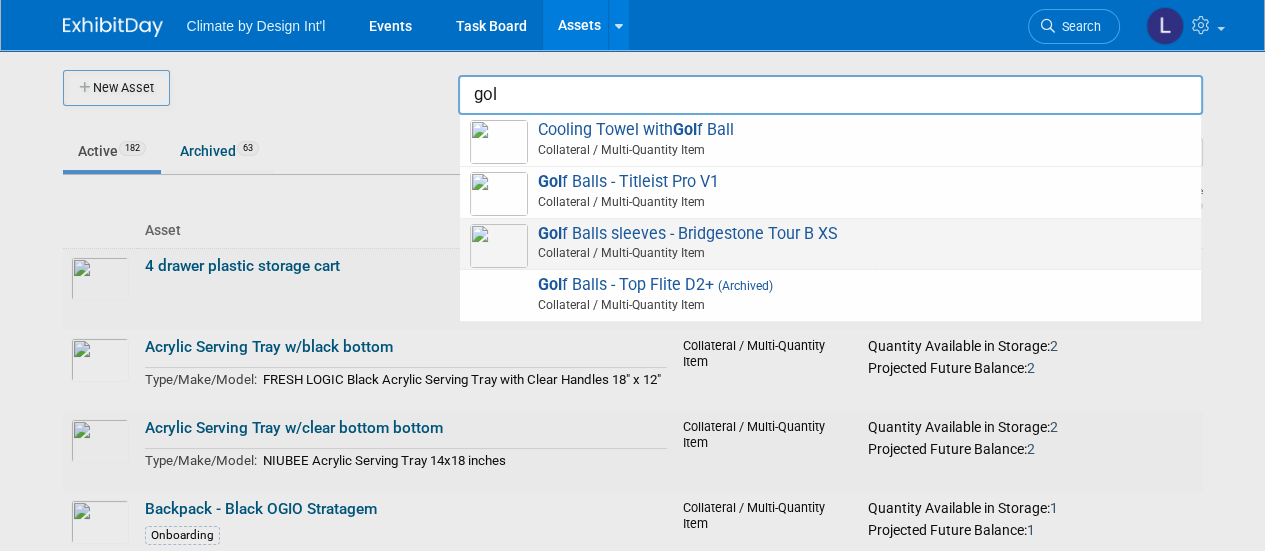 type on "Golf Balls sleeves - Bridgestone Tour B XS" 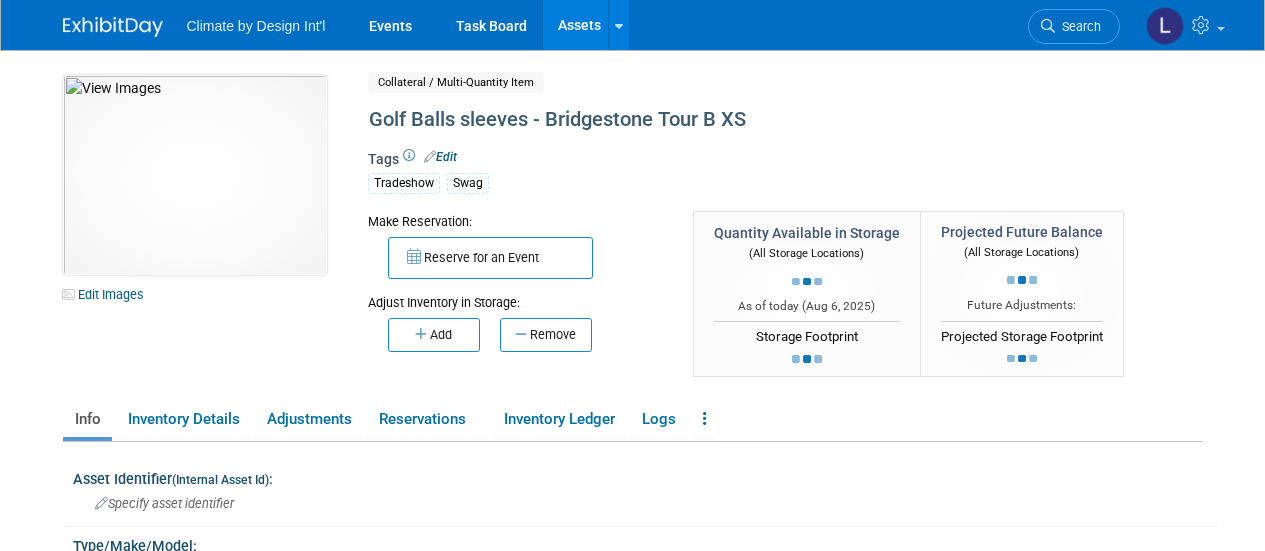 scroll, scrollTop: 0, scrollLeft: 0, axis: both 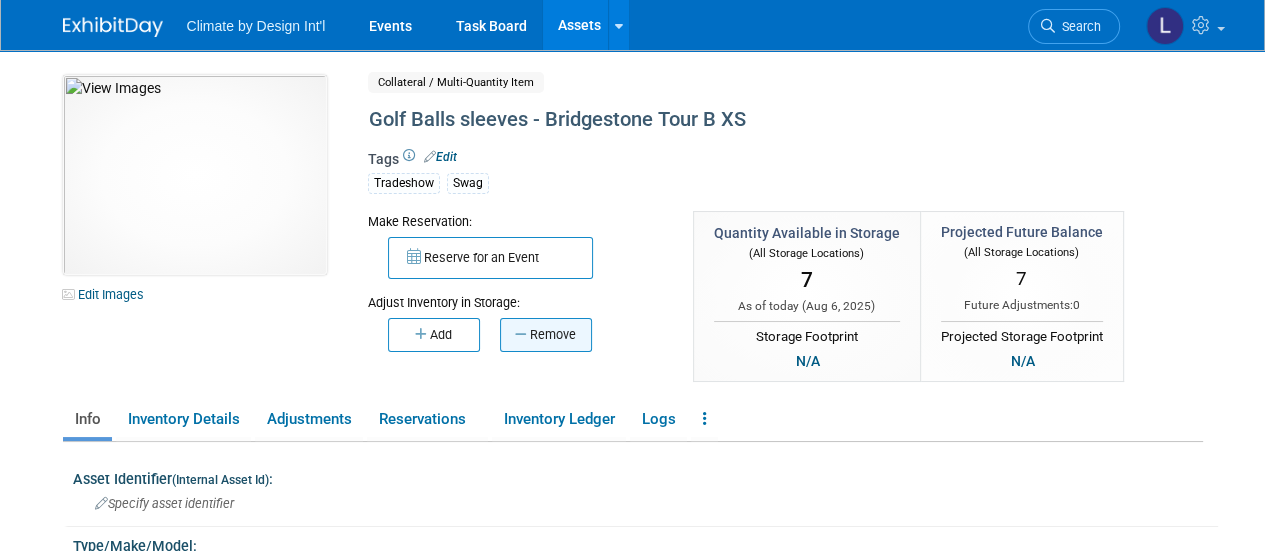 click on "Remove" at bounding box center [546, 335] 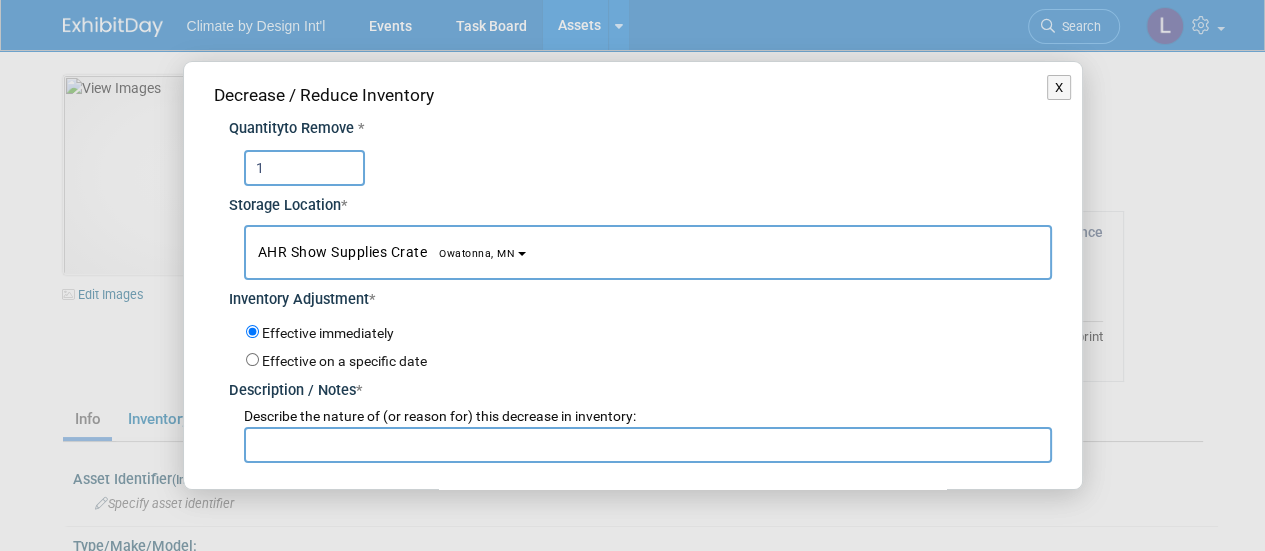 type on "1" 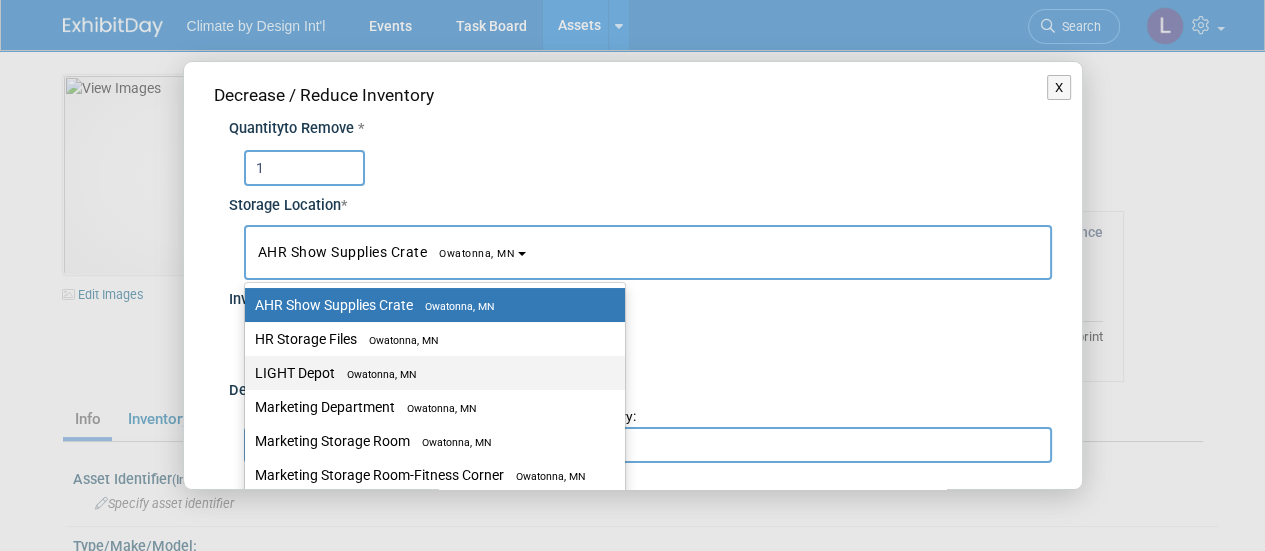 click on "LIGHT Depot  [CITY], [STATE]" at bounding box center (430, 373) 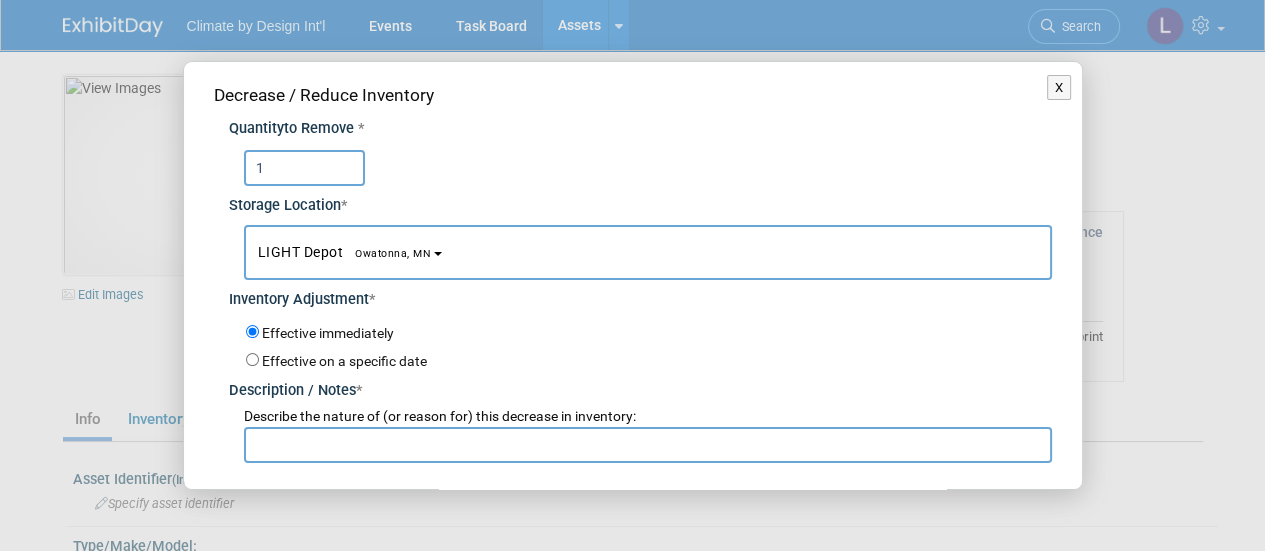 click at bounding box center [648, 445] 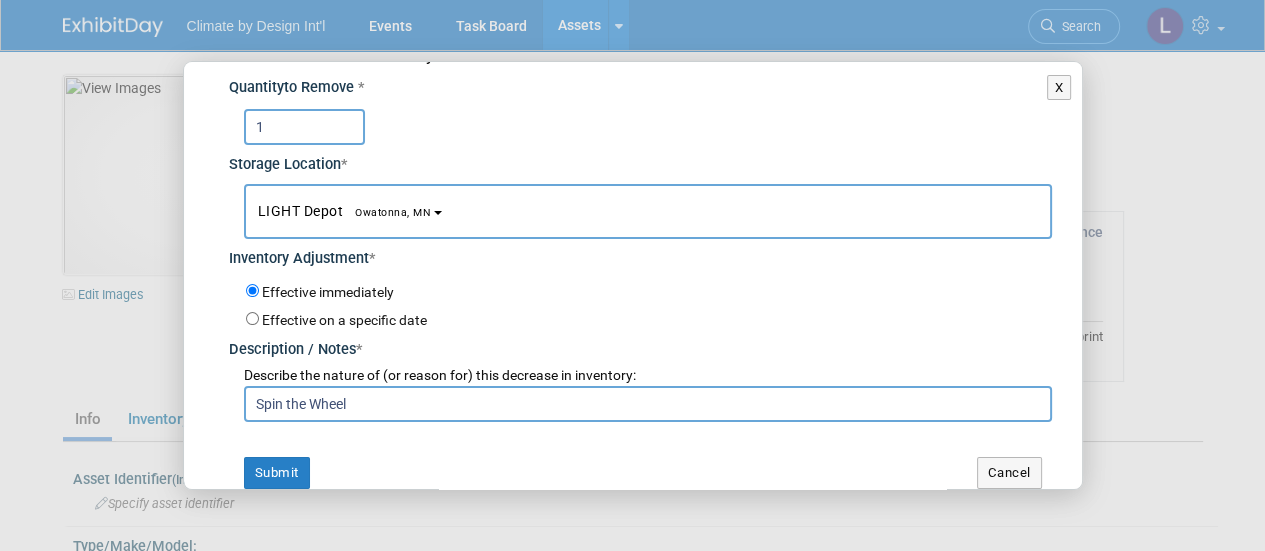 scroll, scrollTop: 58, scrollLeft: 0, axis: vertical 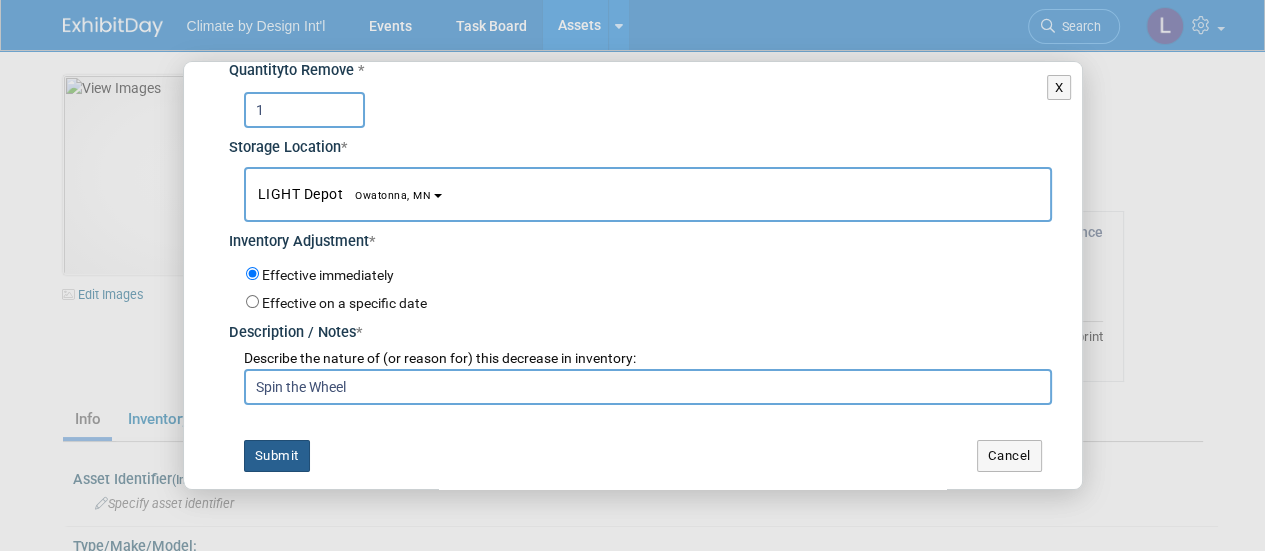type on "Spin the Wheel" 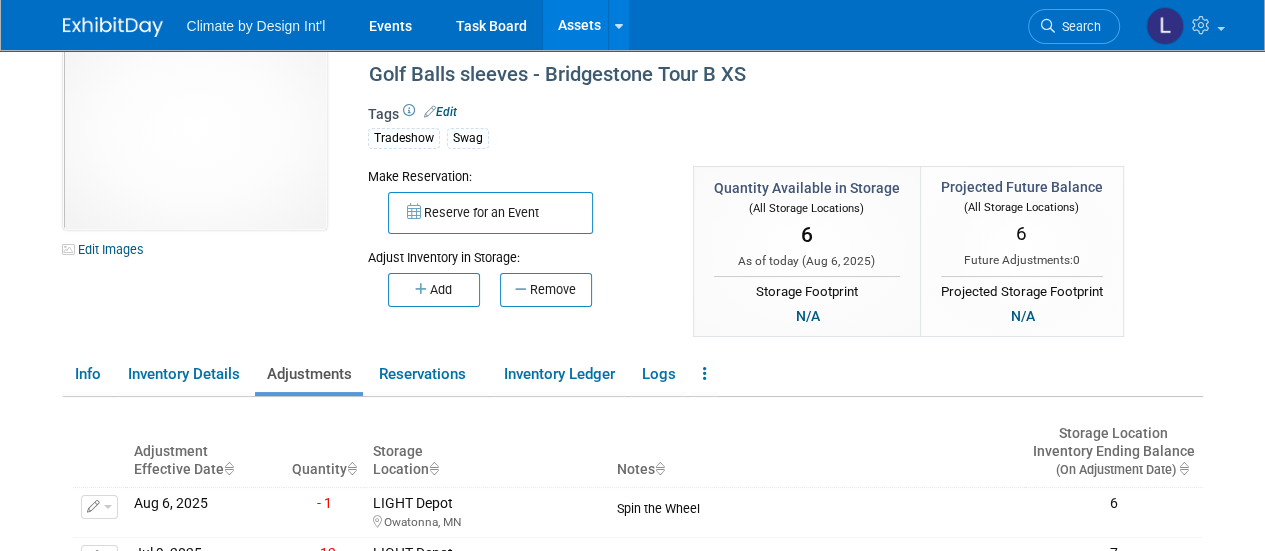 scroll, scrollTop: 0, scrollLeft: 0, axis: both 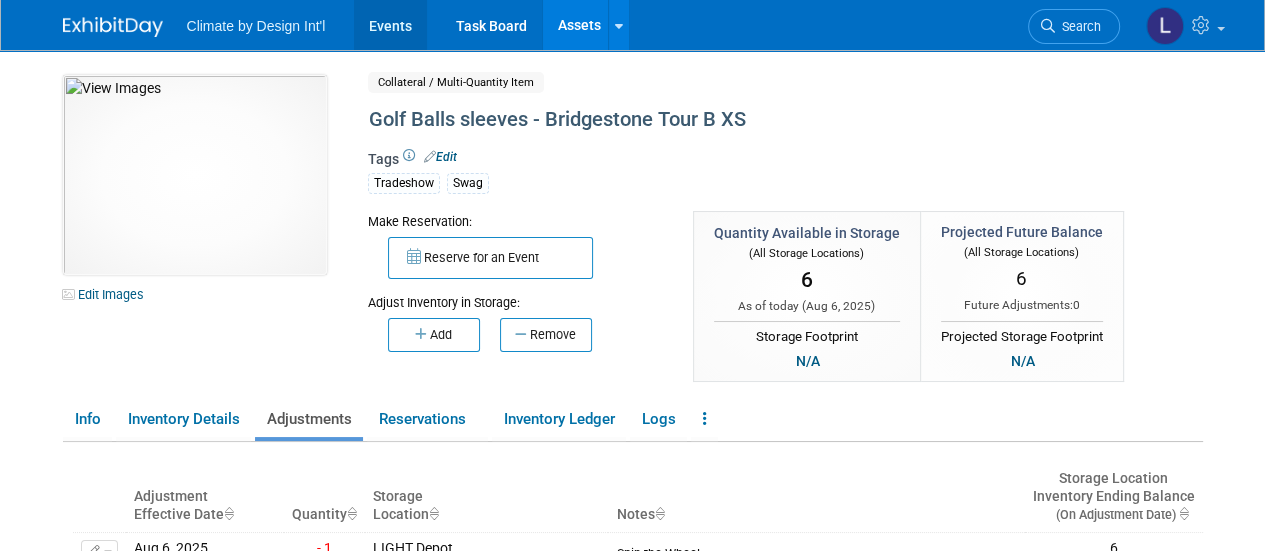 click on "Events" at bounding box center [390, 25] 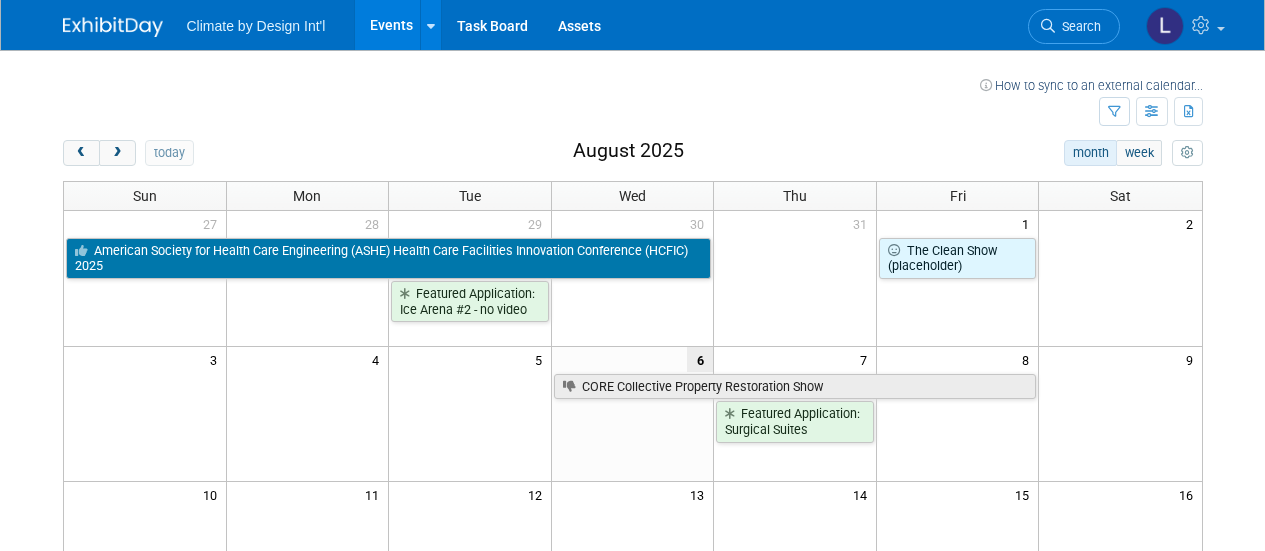 scroll, scrollTop: 0, scrollLeft: 0, axis: both 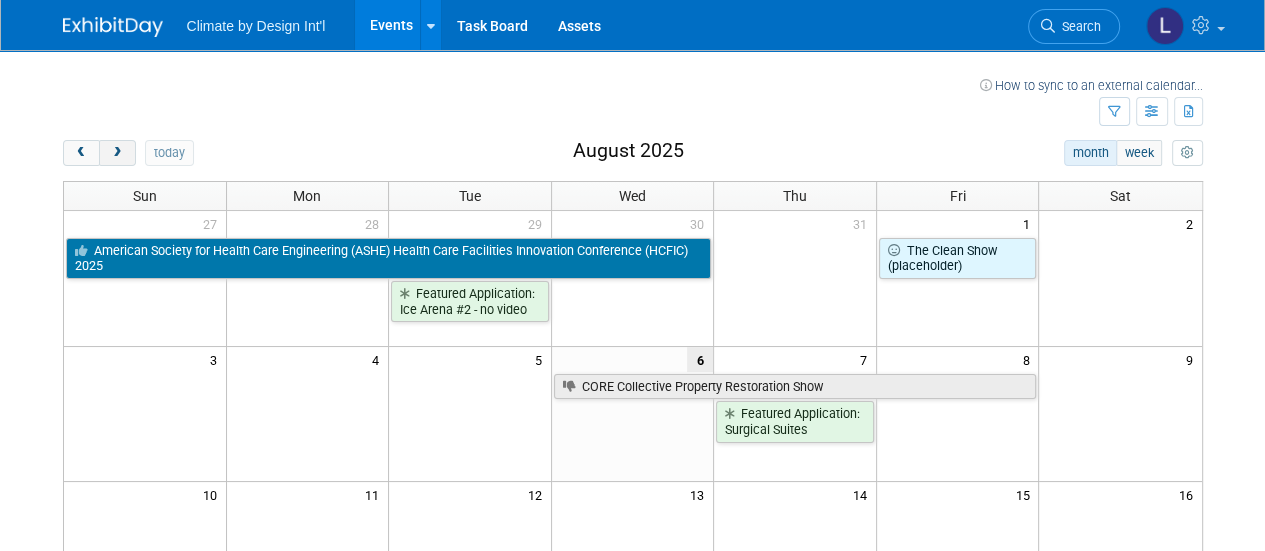 click at bounding box center (117, 153) 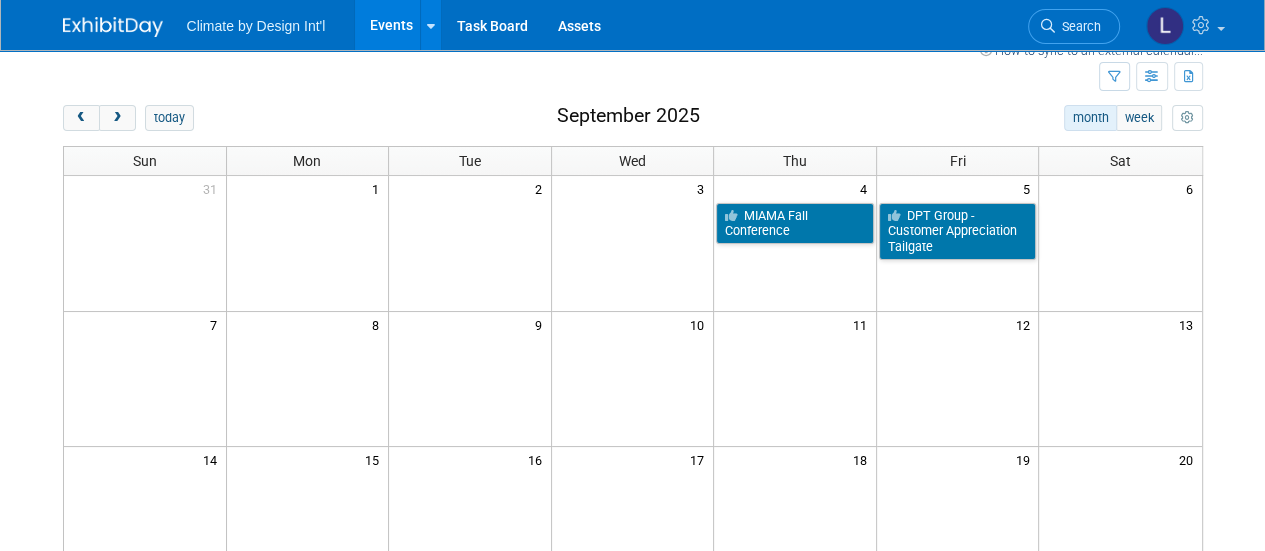 scroll, scrollTop: 0, scrollLeft: 0, axis: both 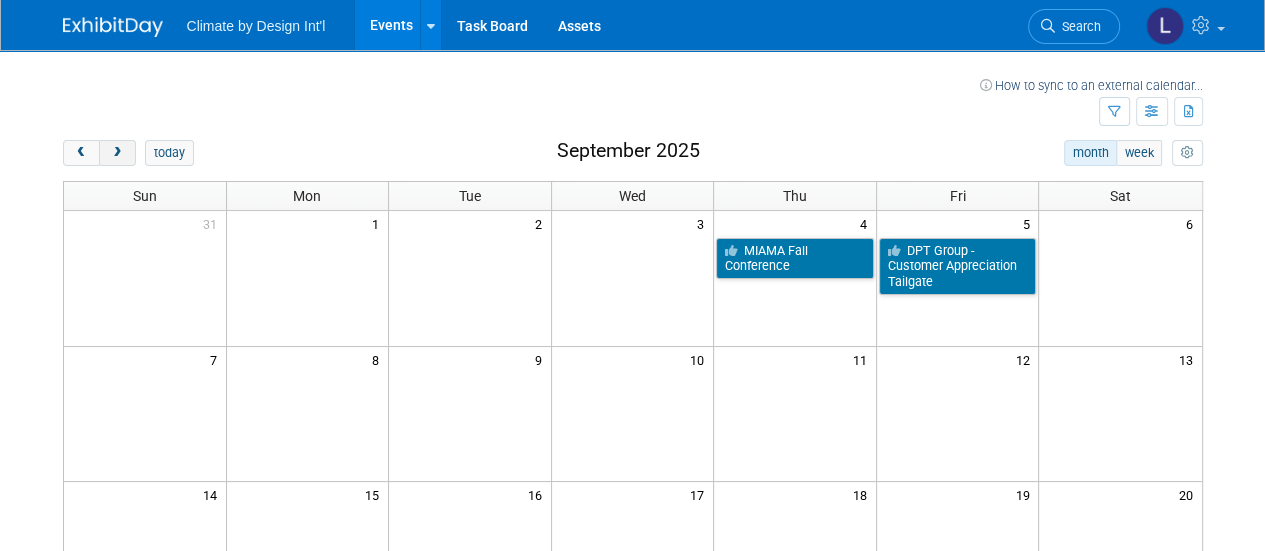 click at bounding box center [117, 153] 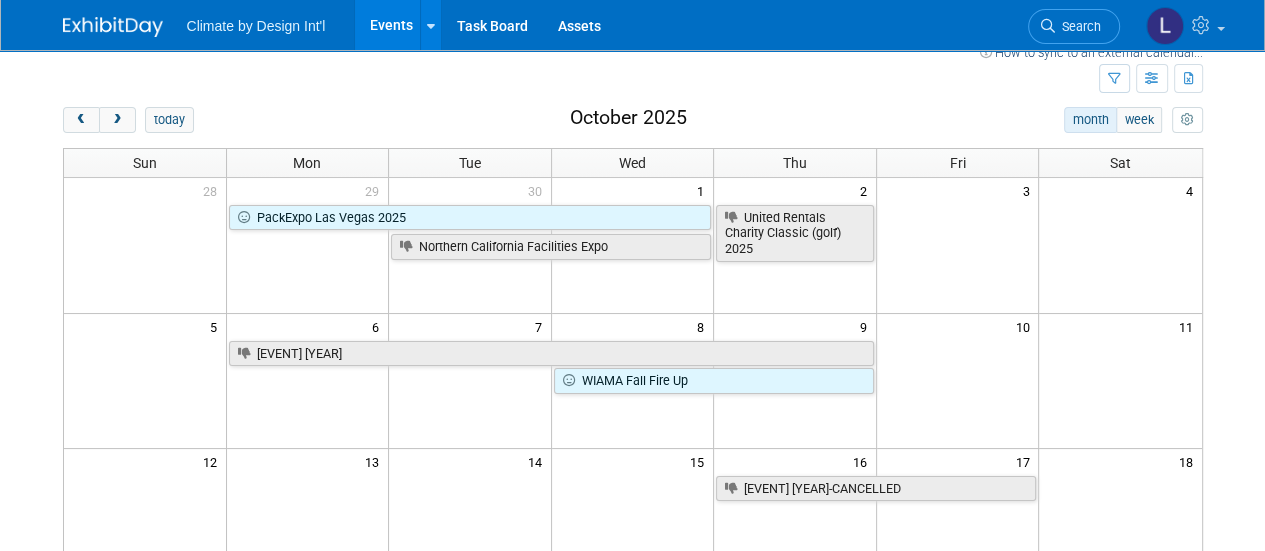 scroll, scrollTop: 0, scrollLeft: 0, axis: both 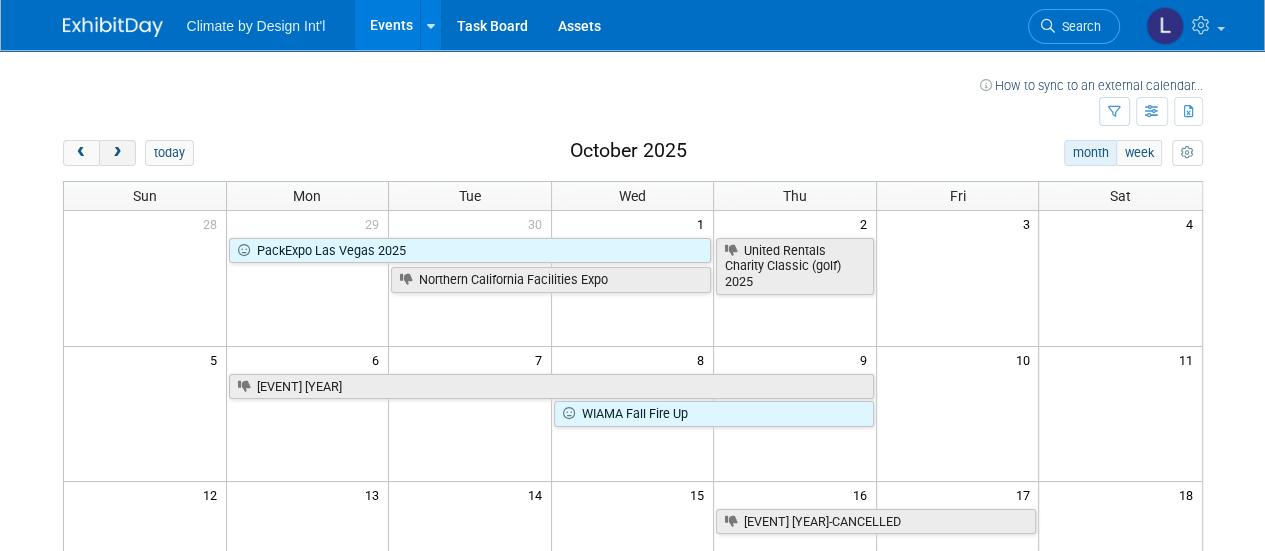 click at bounding box center [117, 153] 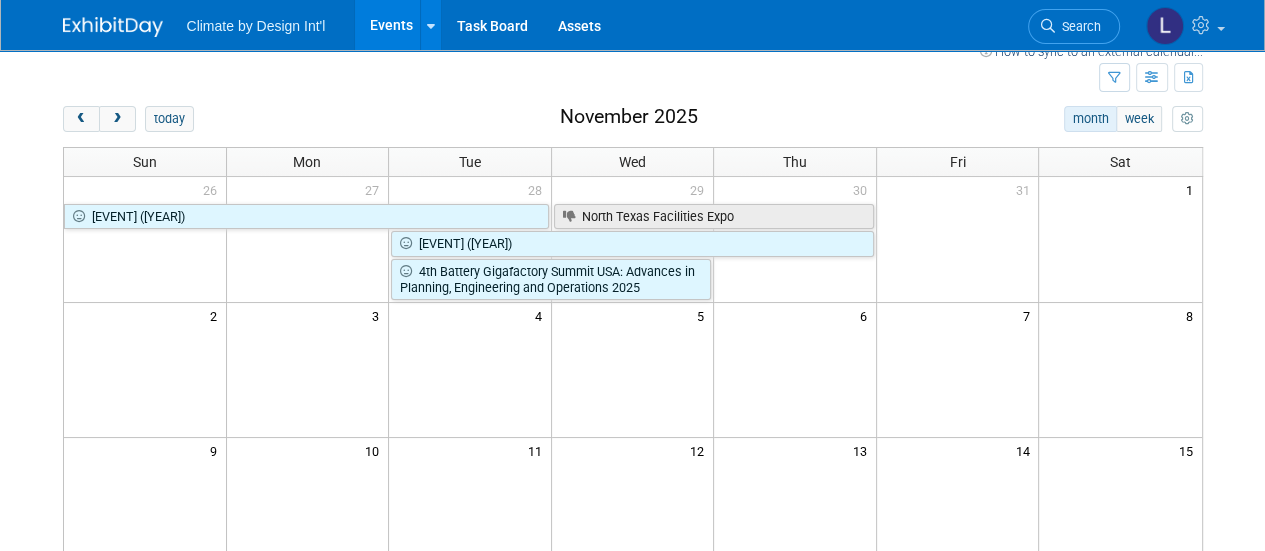 scroll, scrollTop: 0, scrollLeft: 0, axis: both 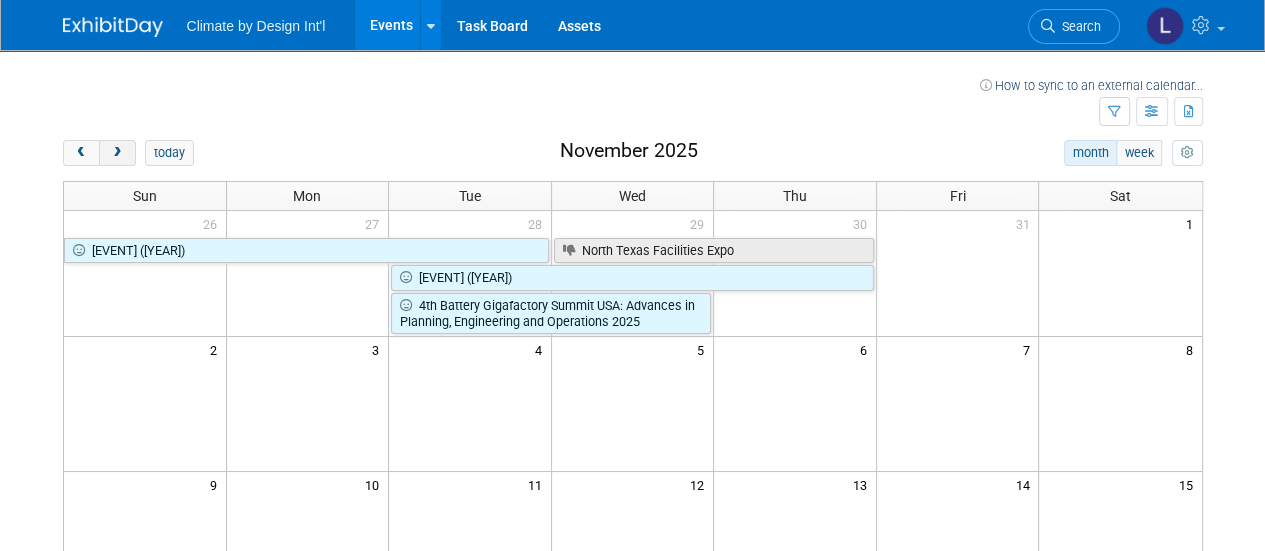 click at bounding box center [117, 153] 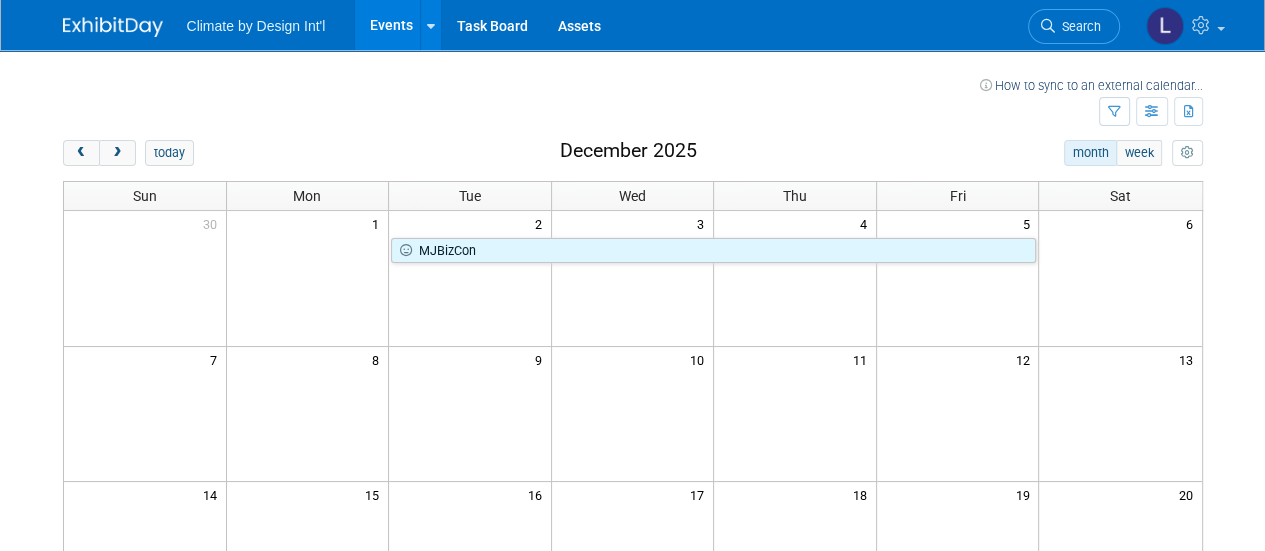 scroll, scrollTop: 0, scrollLeft: 0, axis: both 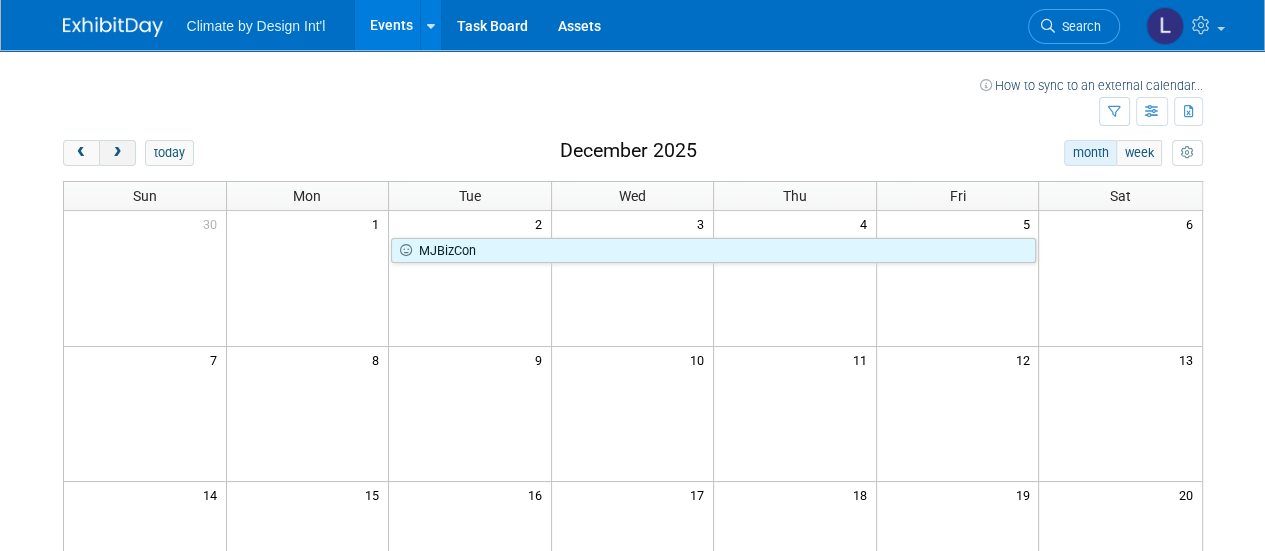 click at bounding box center (117, 153) 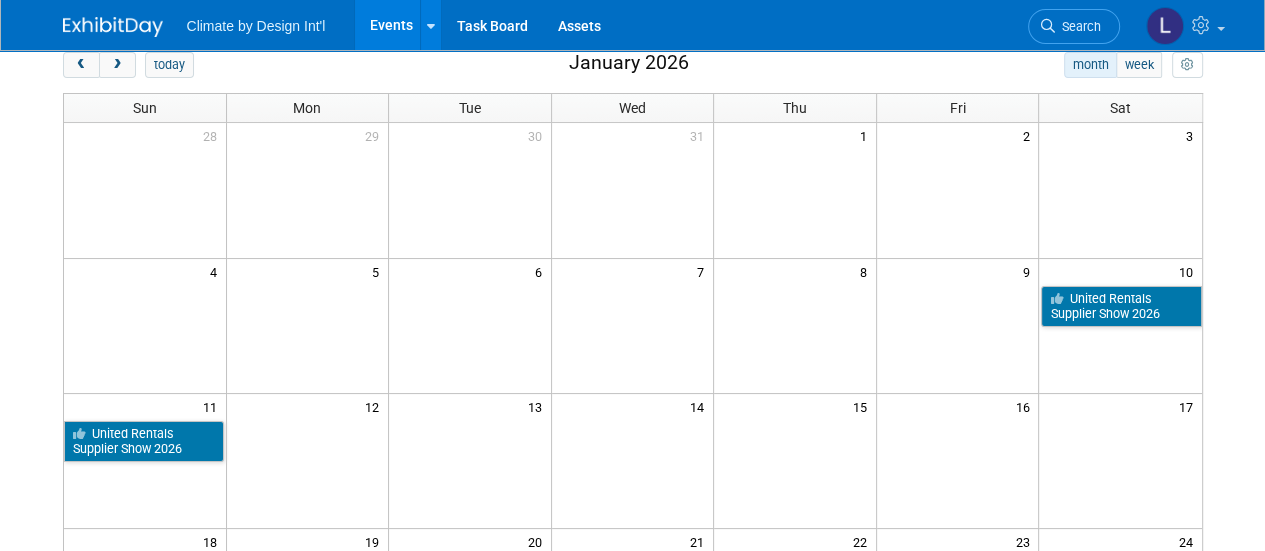 scroll, scrollTop: 0, scrollLeft: 0, axis: both 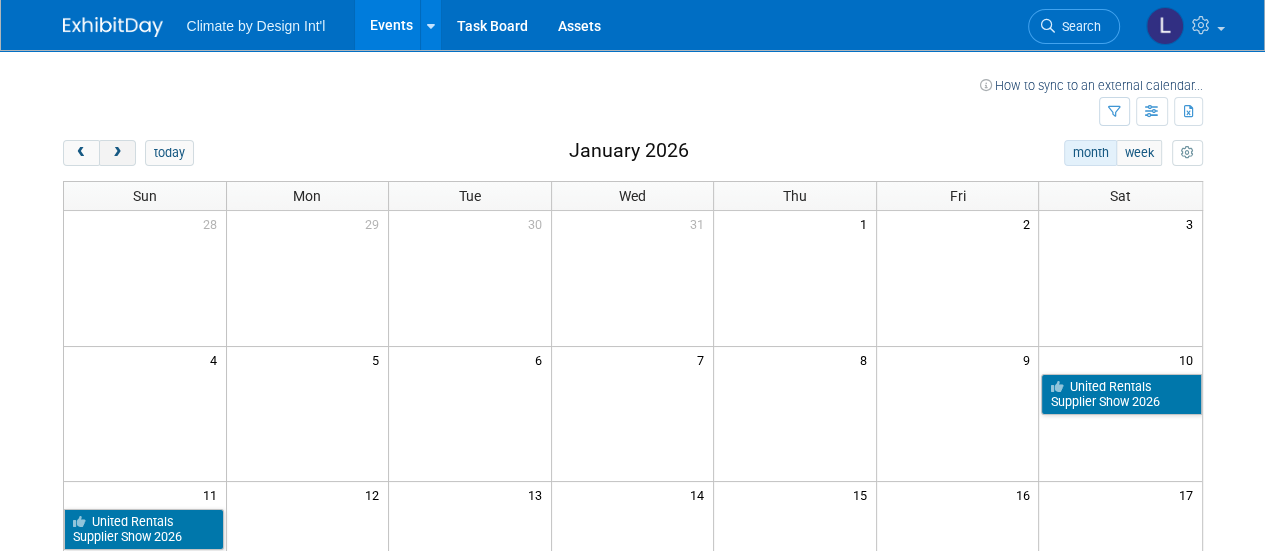 click at bounding box center (117, 153) 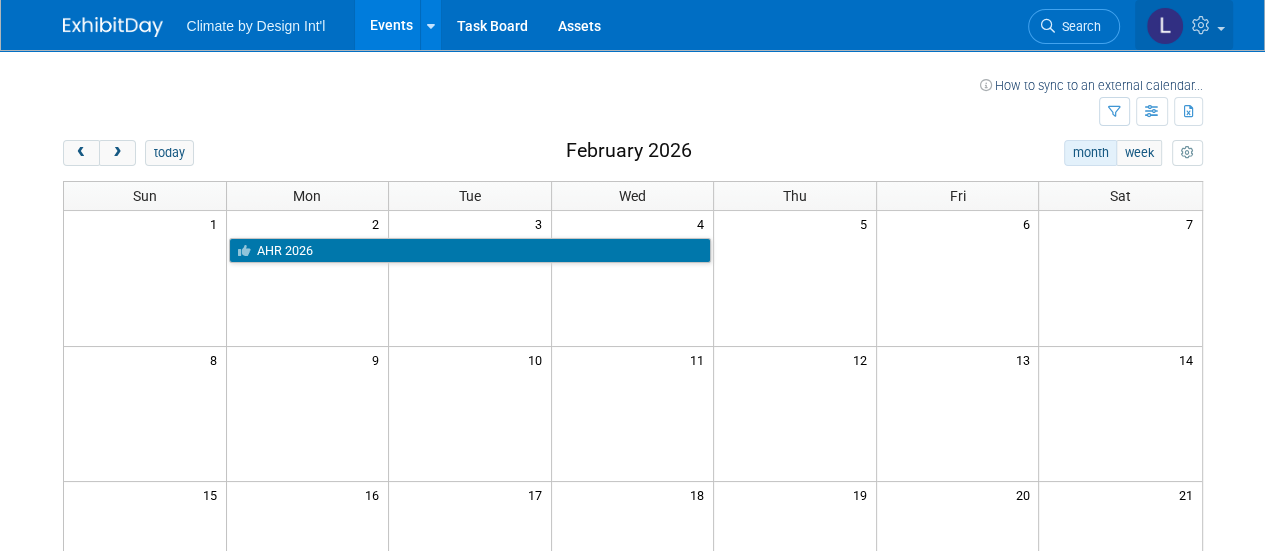 click at bounding box center (1165, 26) 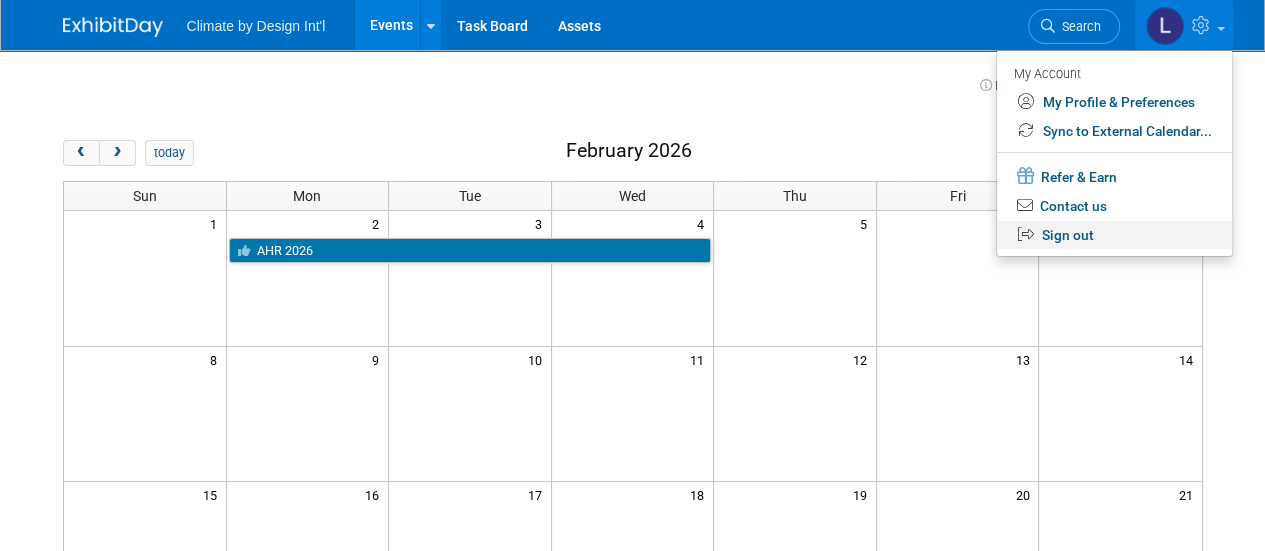 click on "Sign out" at bounding box center (1114, 235) 